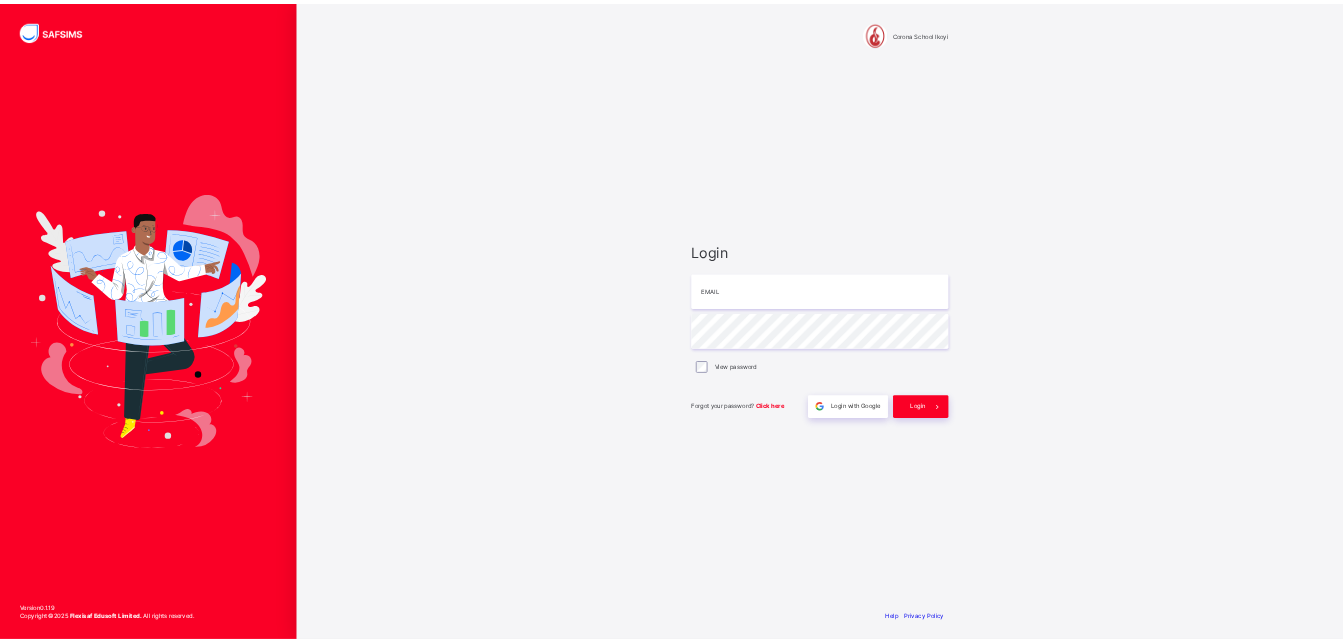 scroll, scrollTop: 0, scrollLeft: 0, axis: both 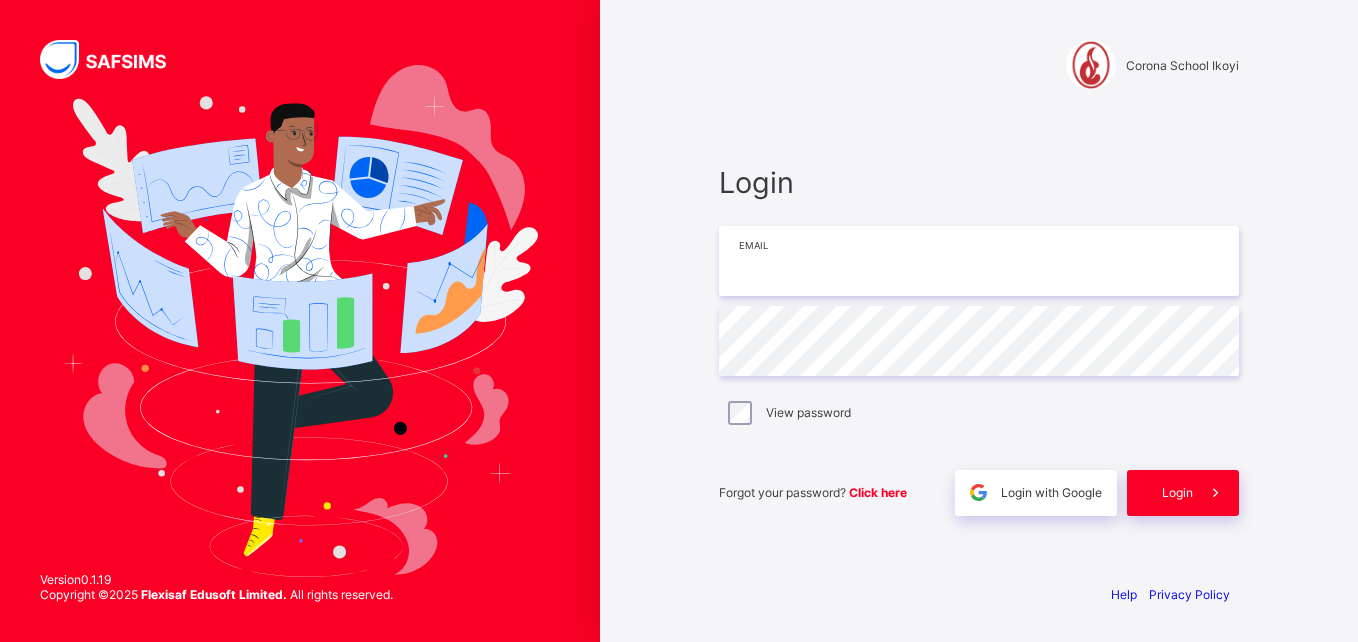 click at bounding box center [979, 261] 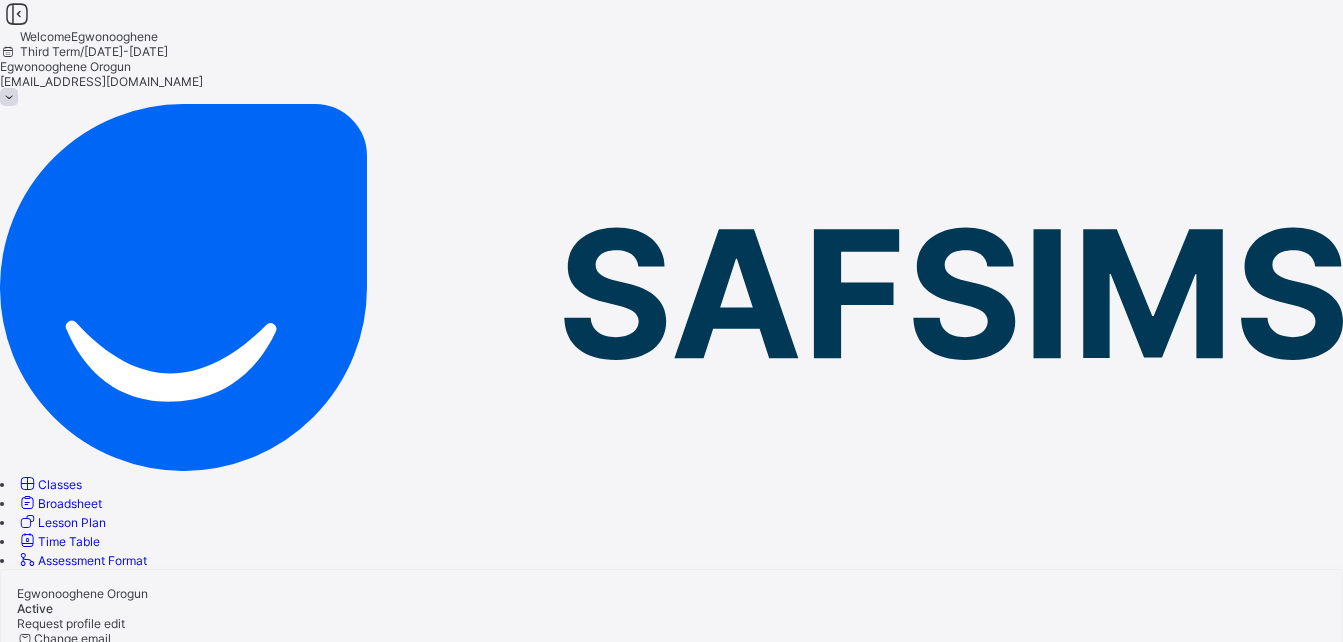 click on "Classes" at bounding box center [60, 484] 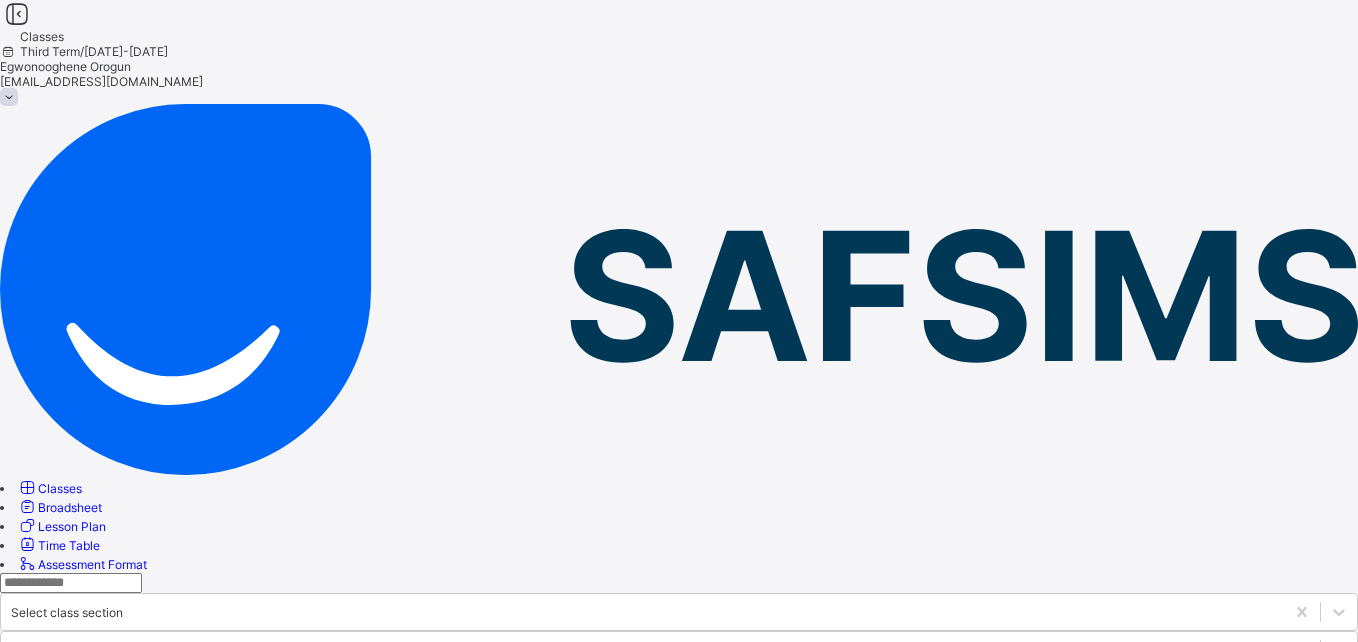 click on "CLASS 2   BLUE" at bounding box center (101, 835) 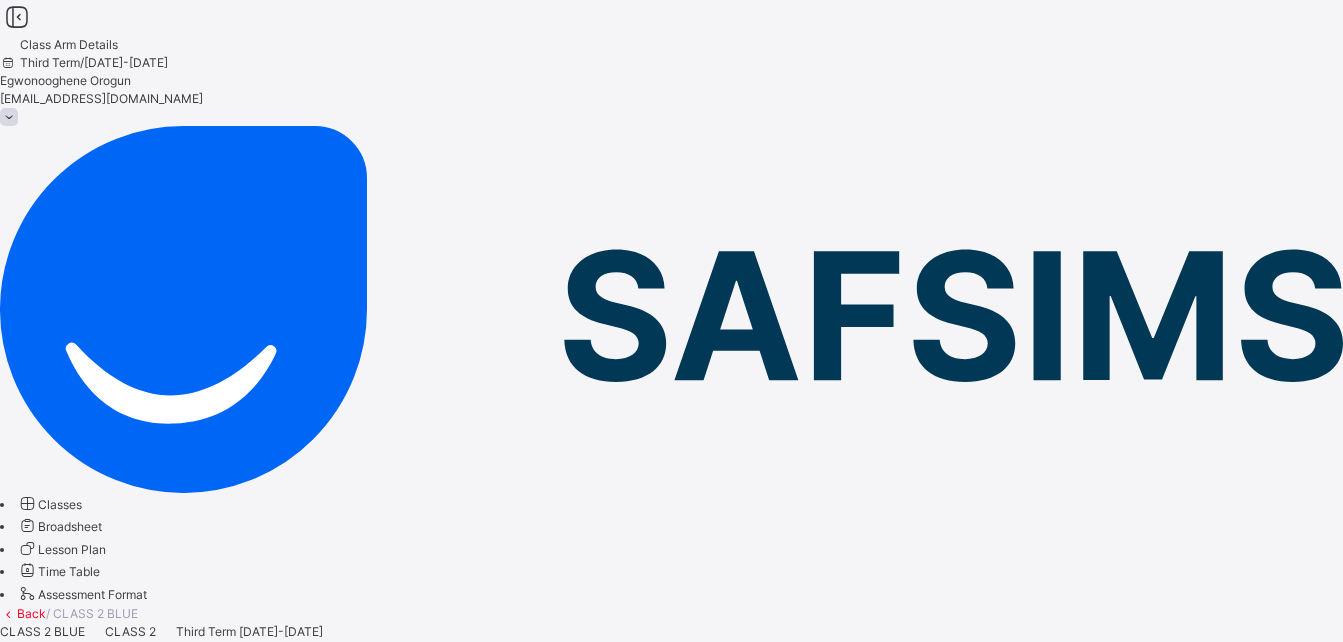click on "Subjects" at bounding box center (24, 667) 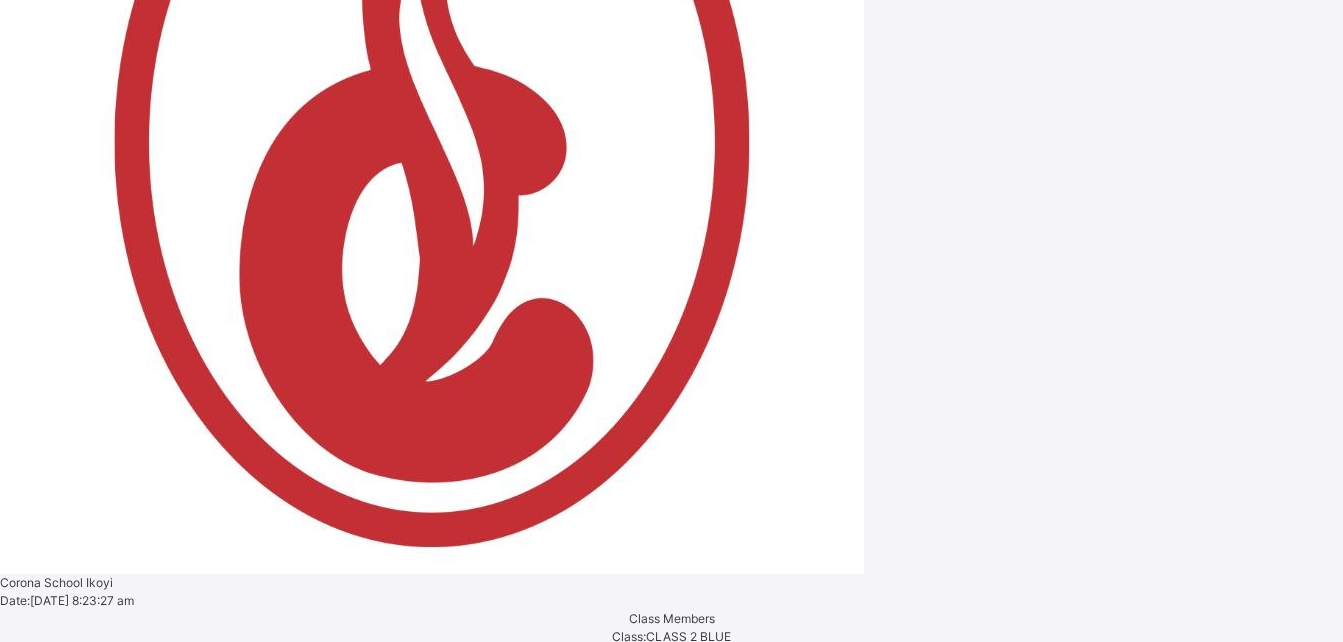 scroll, scrollTop: 1280, scrollLeft: 0, axis: vertical 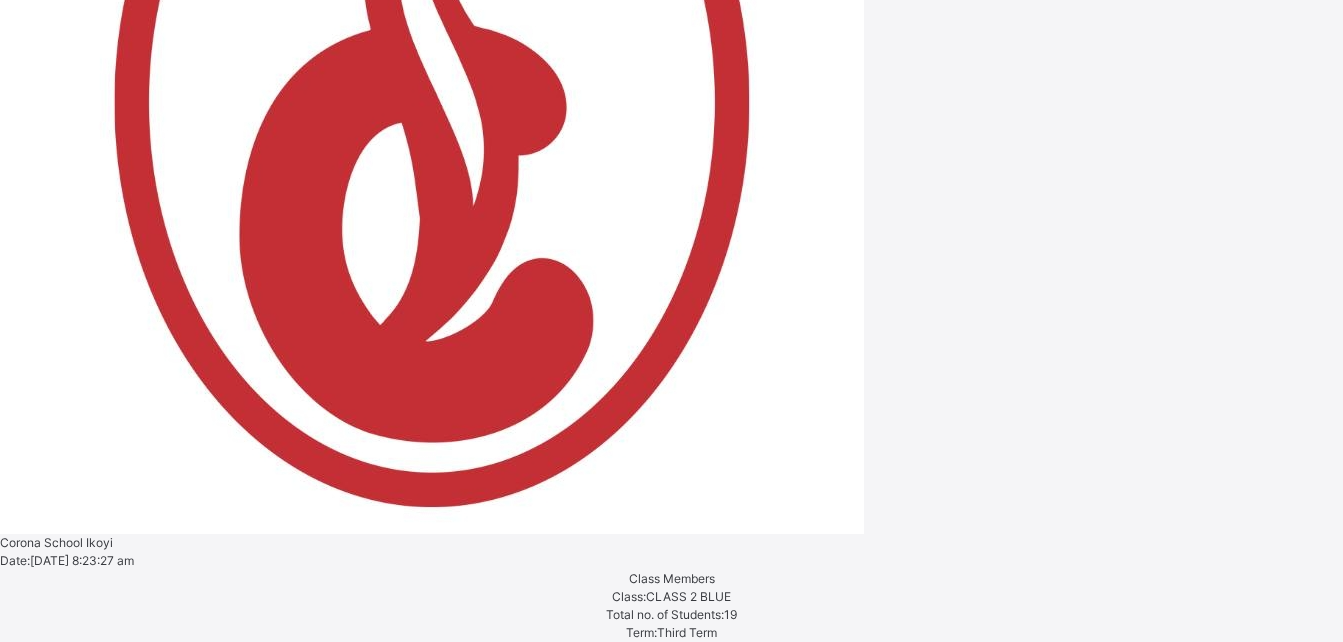 click on "Assess Students" at bounding box center [616, 2719] 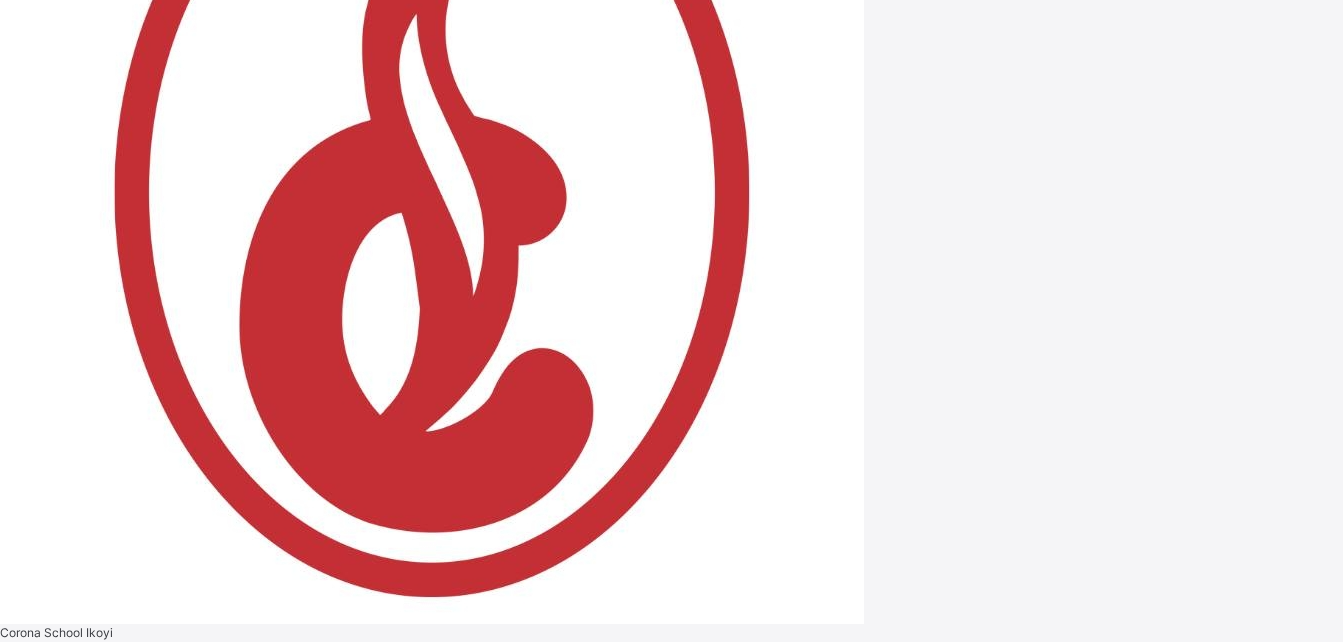 scroll, scrollTop: 0, scrollLeft: 0, axis: both 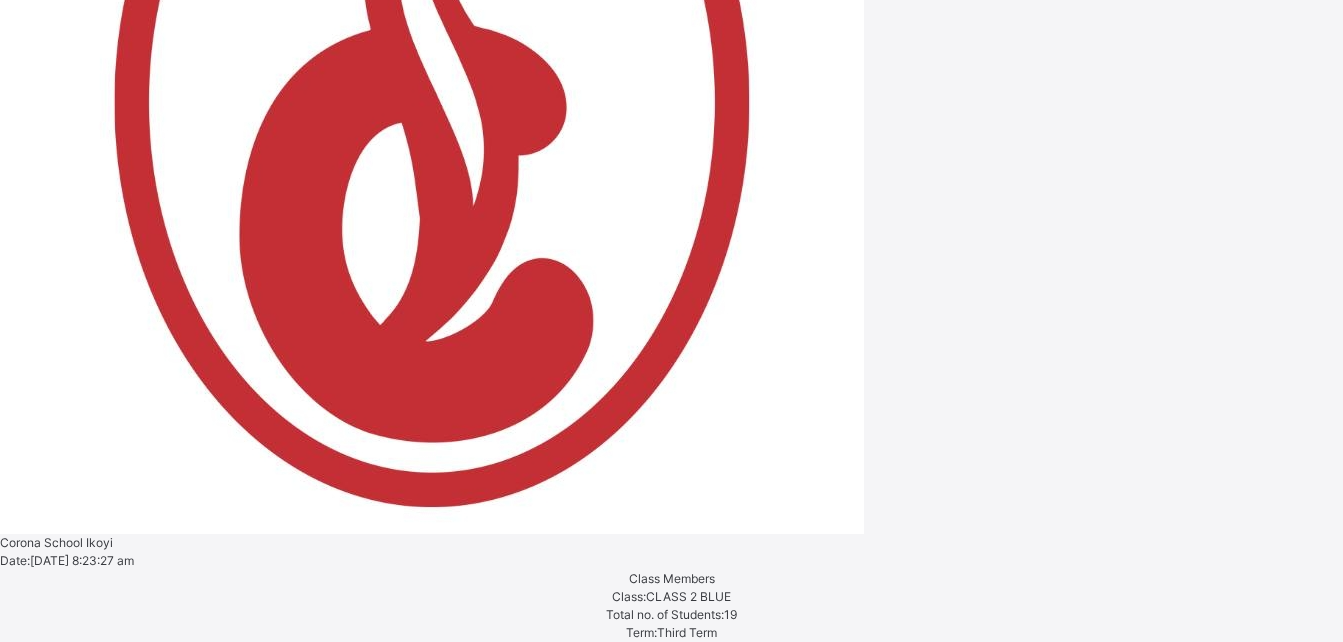 click on "Back  / CLASS 2 BLUE CLASS 2 BLUE CLASS 2 Third Term [DATE]-[DATE] Class Members Subjects Results Skills Attendance Timetable Form Teacher Subjects More Options   19  Students in class Download Pdf Report Excel Report View subject profile Corona School Ikoyi Date: [DATE] 8:23:27 am Class Members Class:  CLASS 2 BLUE Total no. of Students:  19 Term:  Third Term Session:  [DATE]-[DATE] S/NO Admission No. Last Name First Name Other Name 1 CST06570 [PERSON_NAME] 2 CST07686 [PERSON_NAME] 3 CST07999 [PERSON_NAME] [PERSON_NAME] 4 CST06222 [PERSON_NAME] 5 CST07816 UDIMINUE [PERSON_NAME] 6 CST06481 [PERSON_NAME] EHIOSE 7 CST07059 [PERSON_NAME] 8 CST06661 [PERSON_NAME] 9 CST07997 [PERSON_NAME] JADEN ADEBIMISIREOLUWA 10 CST06573 [PERSON_NAME] 11 CST07105 DE KENWORGU [PERSON_NAME] 12 CST08281 TAKU NING KAH 13 CST08283 OWUNNA OBINWANNE OWUNNA 14 CST05528 [PERSON_NAME] 15 CST06468 LABINJO OLUWATITOMI 16 CST05295 [PERSON_NAME] 17 CST06141 OGHENEOCHUKO ONANEFE 18 CST07815 DIEJOMAOH SERAPHINA 19 CST08415 [PERSON_NAME] Students" at bounding box center [671, 4726] 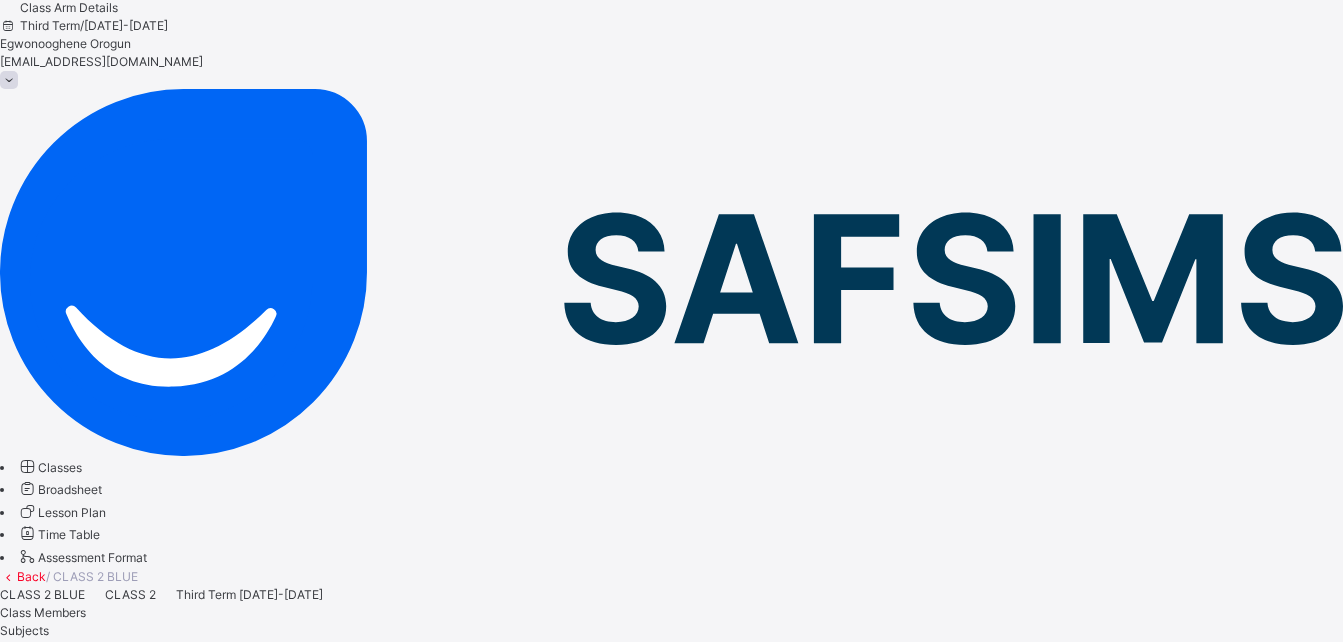 scroll, scrollTop: 0, scrollLeft: 0, axis: both 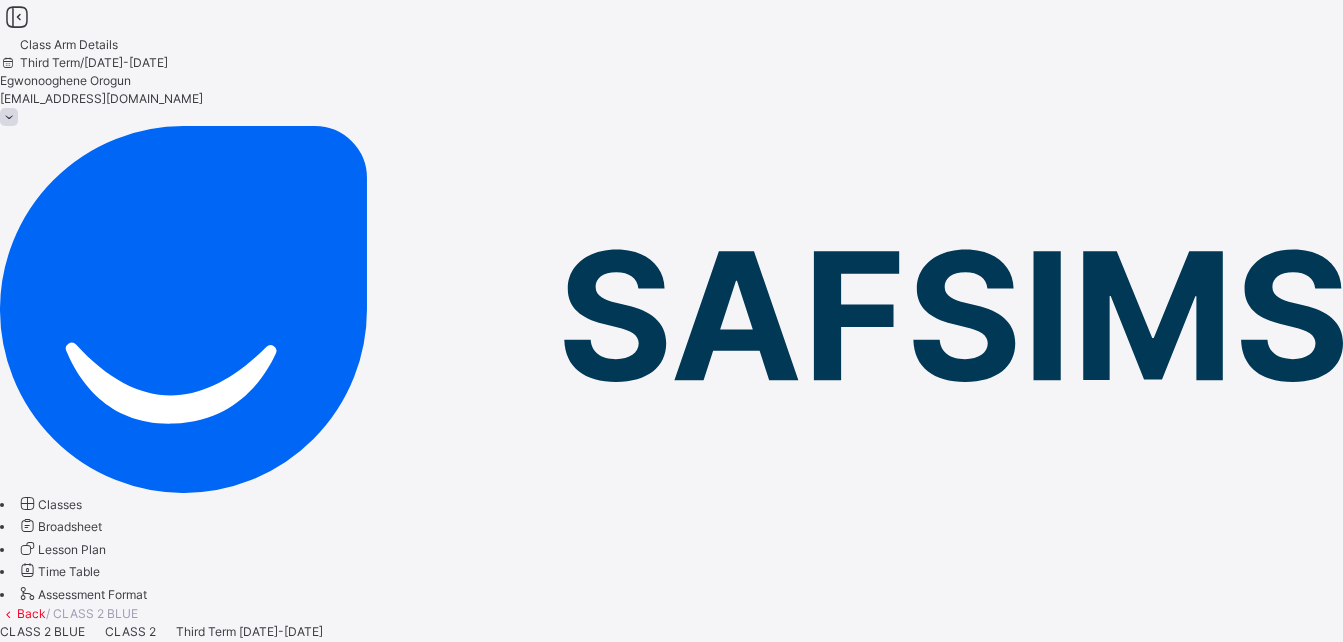 click on "Broadsheet" at bounding box center [70, 526] 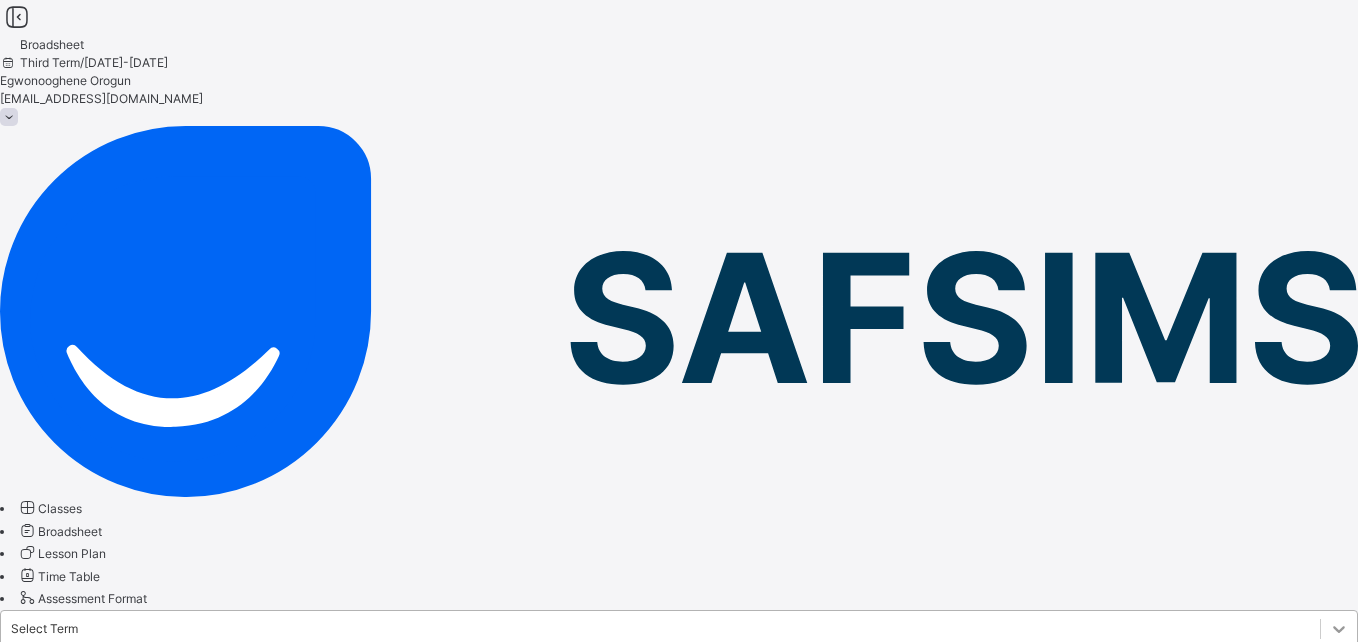 click 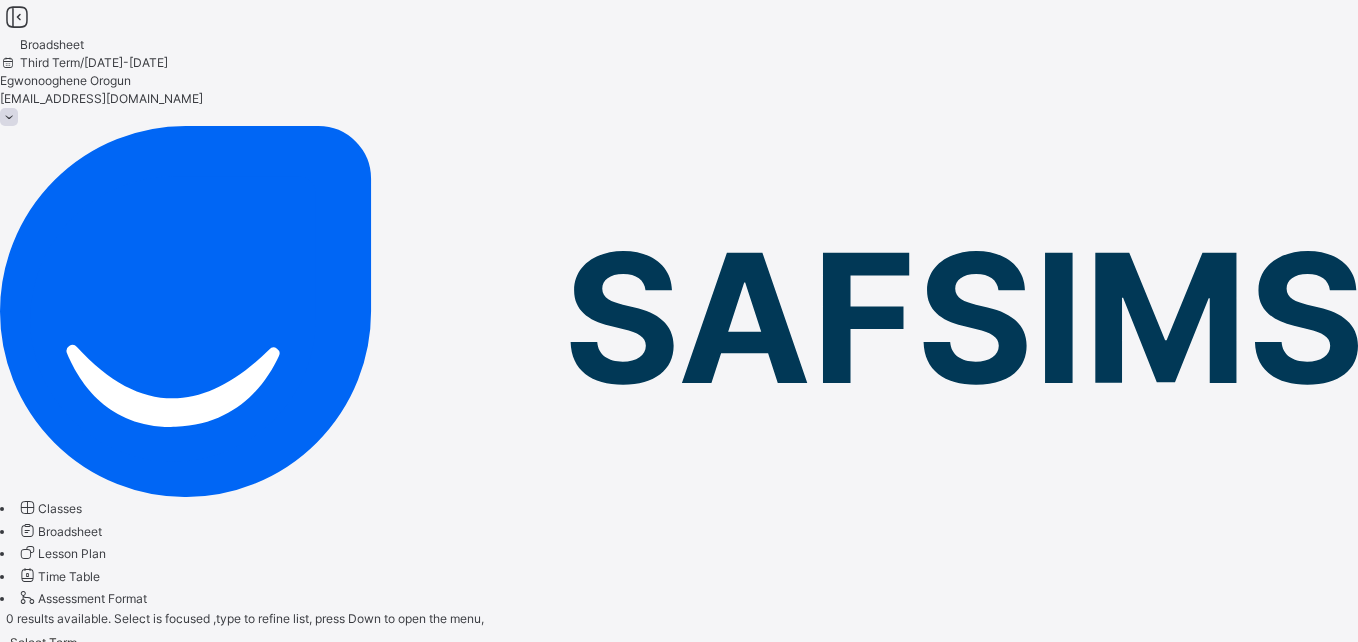 click 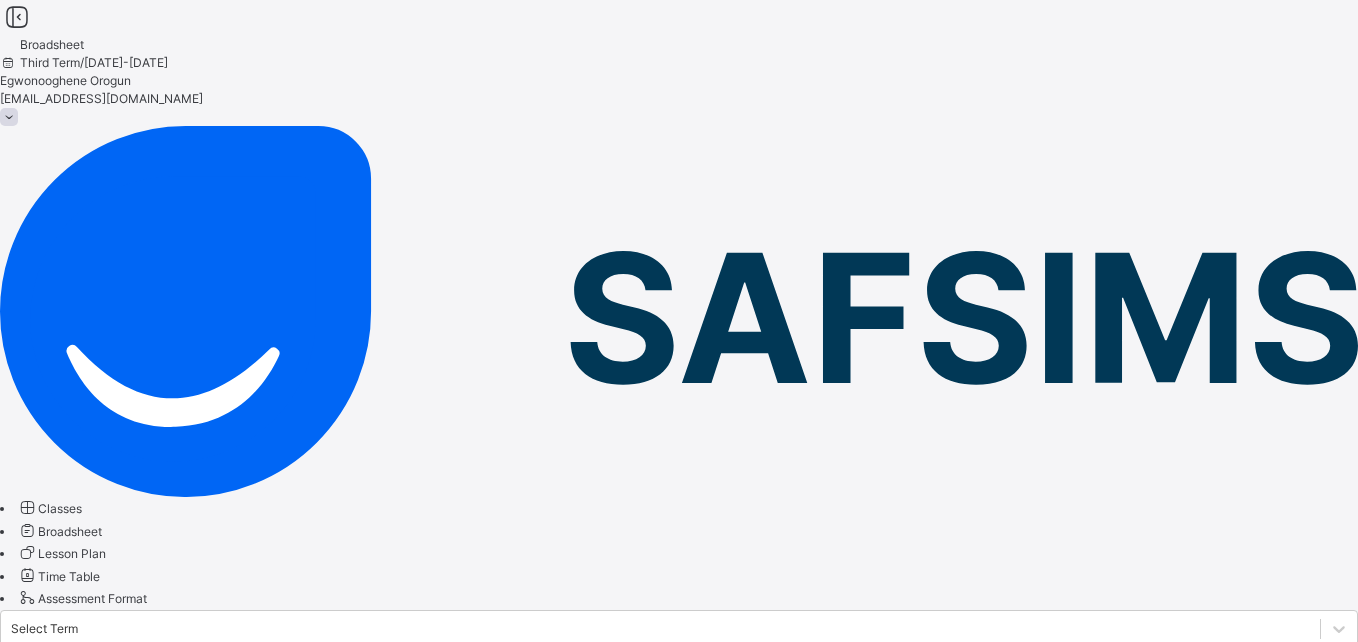 click on "View class level broadsheet" at bounding box center [399, 713] 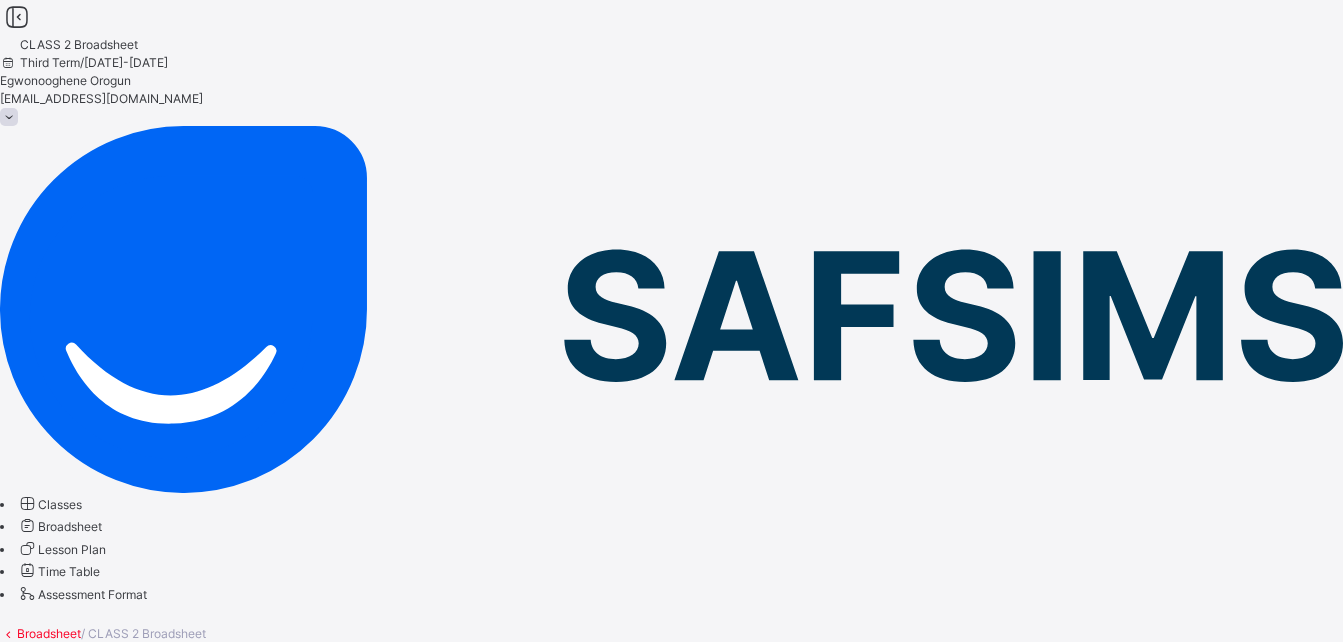 click on "Class Level Broadsheet" at bounding box center [61, 652] 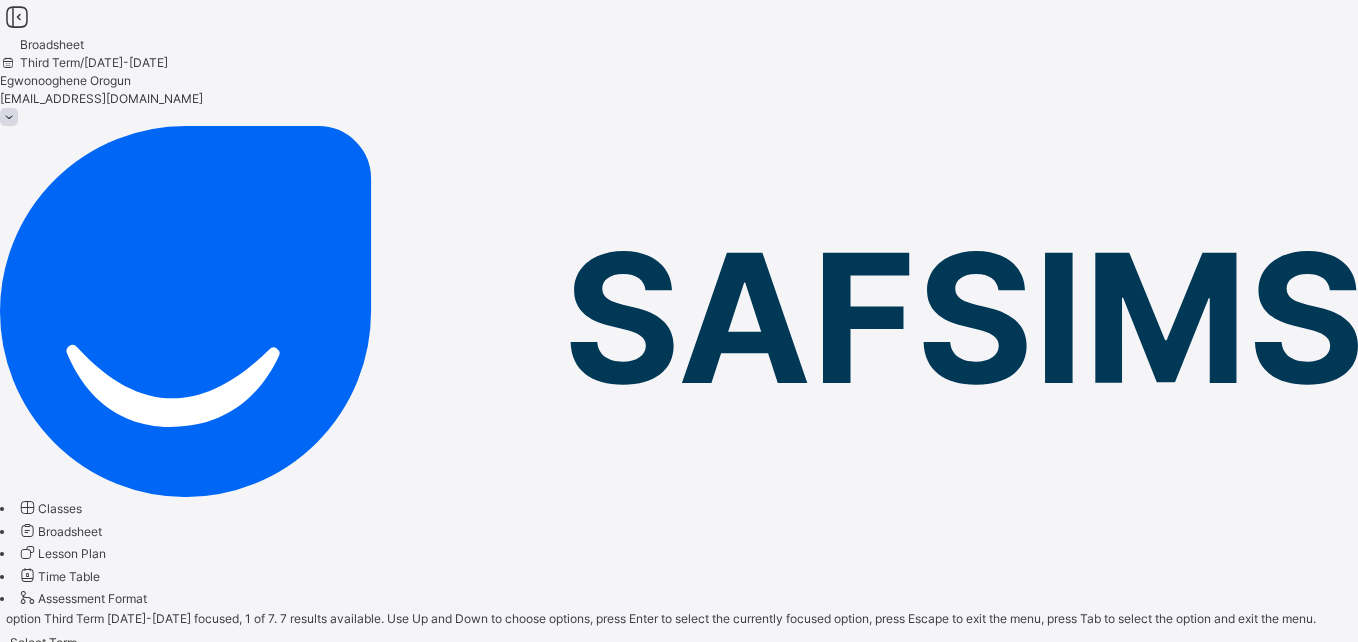 click at bounding box center [11, 669] 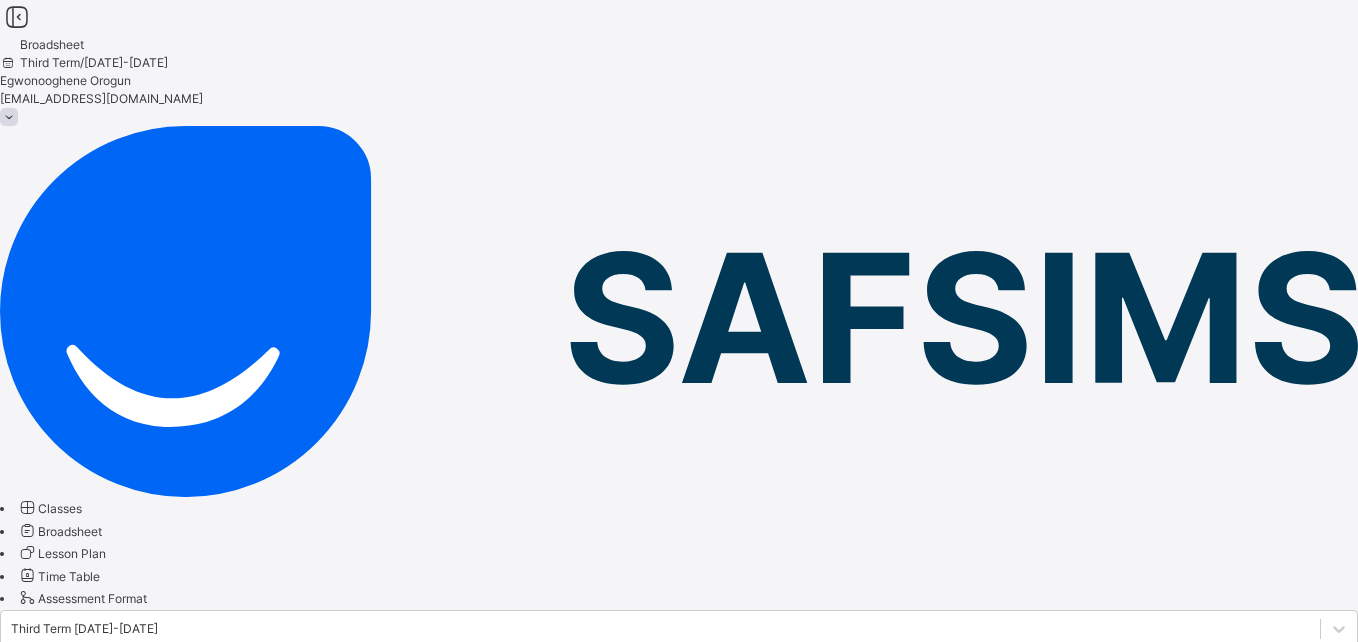 click on "CLASS 2 BLUE" at bounding box center (102, 778) 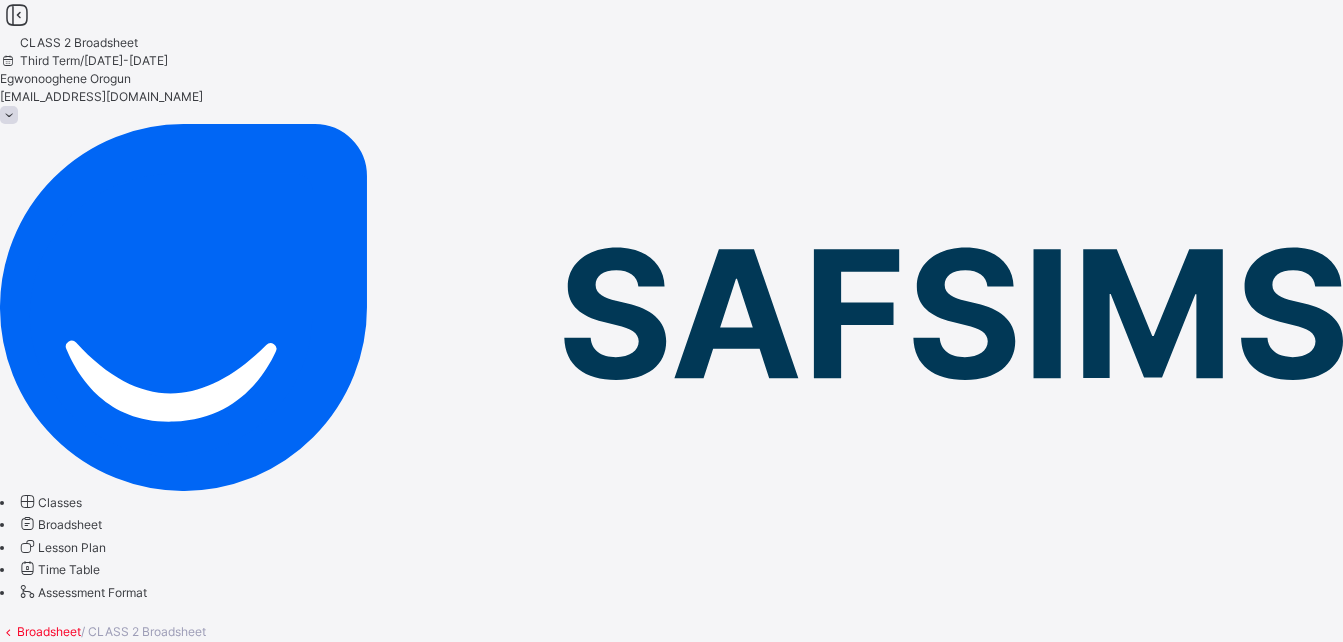 scroll, scrollTop: 0, scrollLeft: 0, axis: both 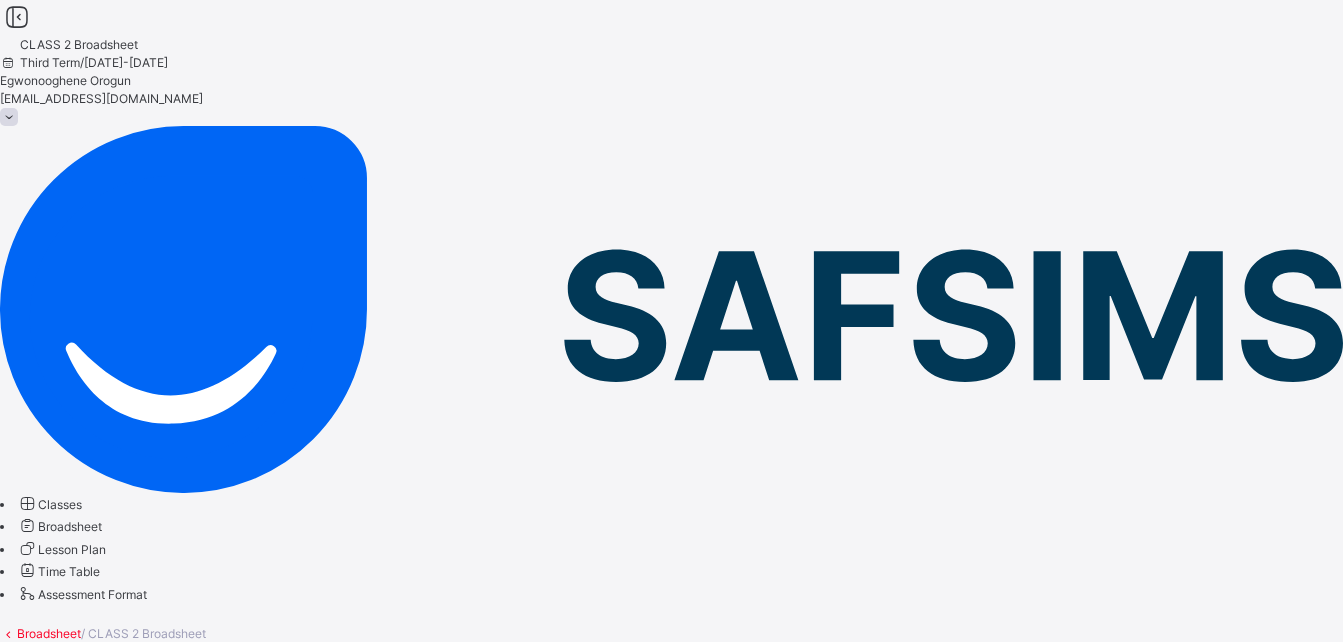 click on "Cumulative" at bounding box center [29, 670] 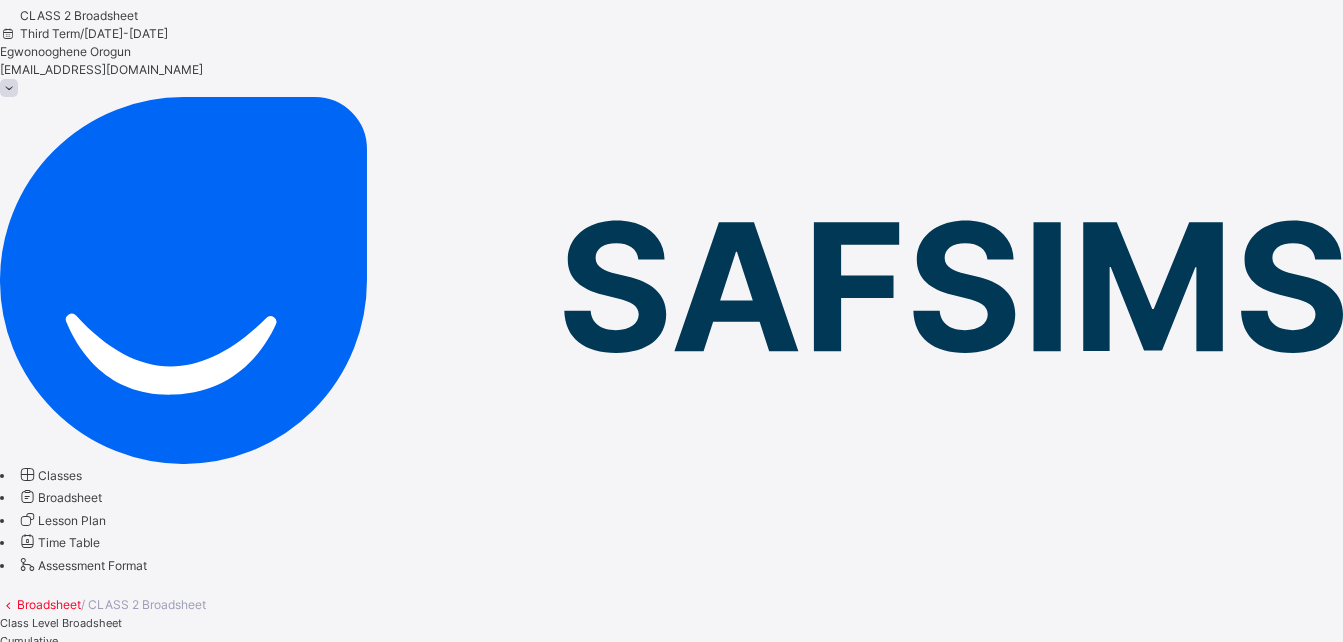 scroll, scrollTop: 0, scrollLeft: 0, axis: both 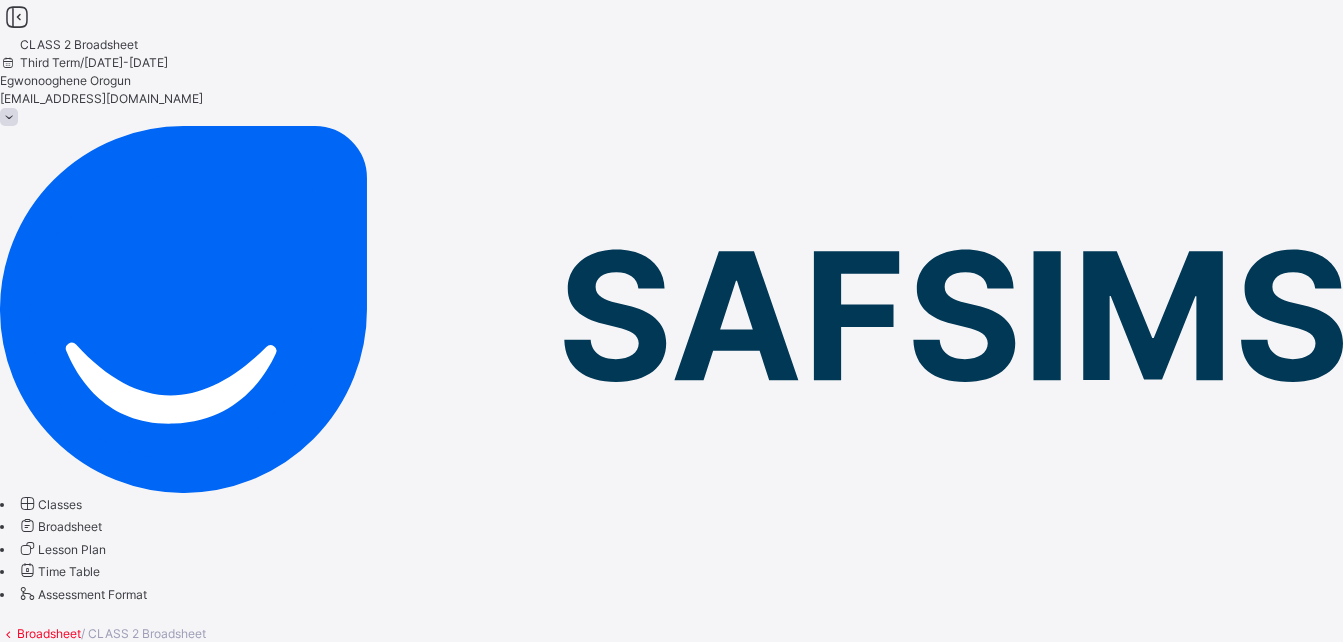 click on "Class Level Broadsheet Cumulative" at bounding box center (671, 661) 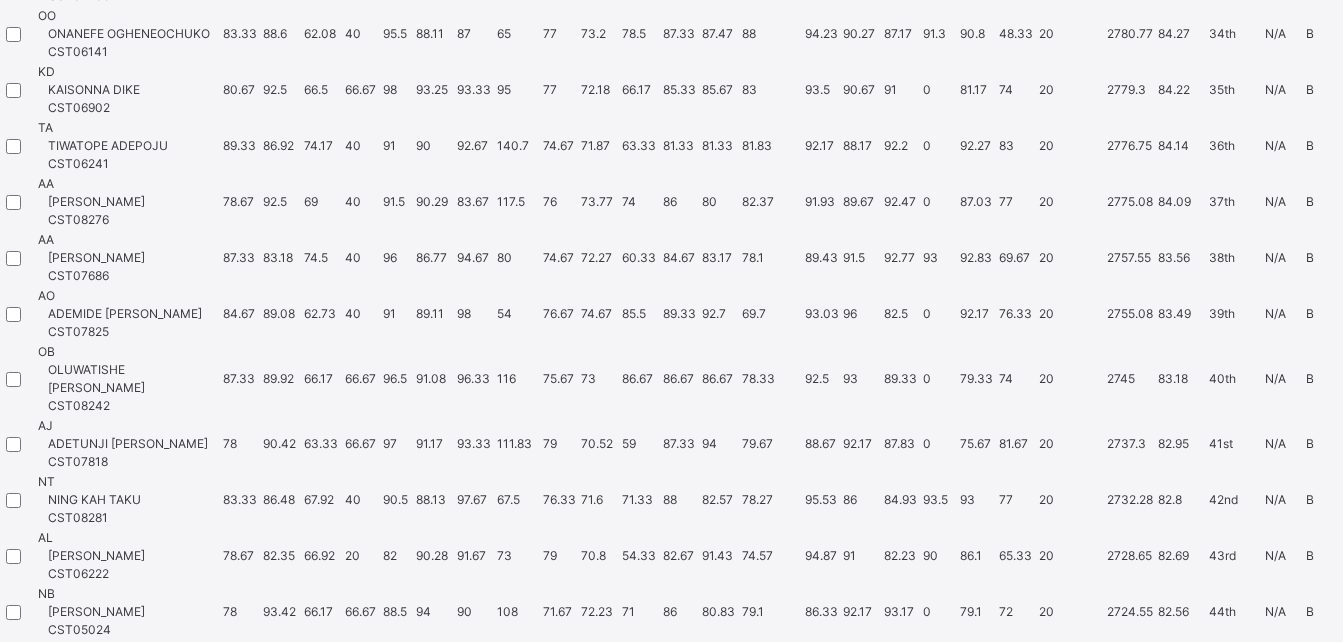 scroll, scrollTop: 5515, scrollLeft: 0, axis: vertical 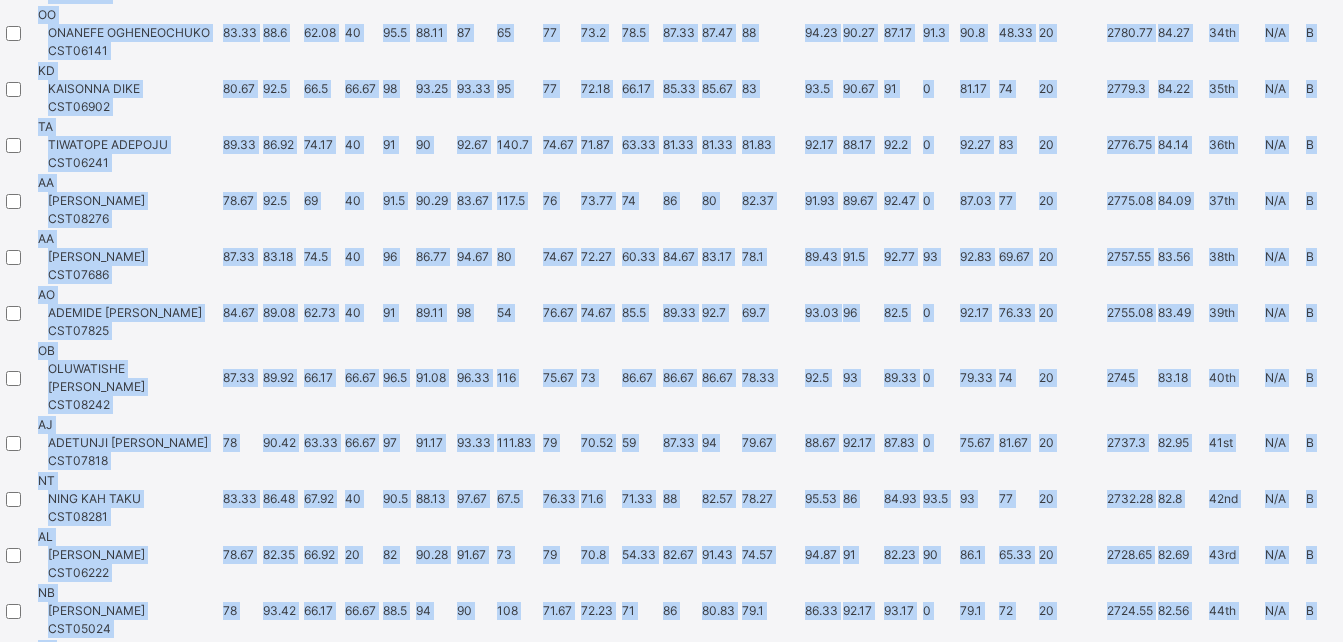 click on "Students   ART   COM   CRW   ELO   FRE   GRM   HME   HWRT   ICT   MTH   MUS   PHE   QAR   READING   SCI   SOC   SPE   SWS   VER   YOR   No. of Subjects TOTAL Average Position   Status Grade OM   OLUWAFIFEHANMI  MUSTAPHA     CST06988   88.67 97.5 87.07 45 98 98.75 100 139.1 95 77.37 94.5 88 95 94.3 98.33 99 100 0 98 91.33   20     3120.95     94.57     1st     N/A     A   FO   [PERSON_NAME]     CST07059   88 90.67 82 40 96 98 99 87.5 95.67 79.27 94.83 88 96.67 89.43 97.67 99.33 97.27 100 95.23 89.67   20     3063.6     92.84     2nd     N/A     A   II   IREMIDE  ISAFIADE     CST08302   87.33 97.08 84.27 45 85.5 97.07 98.67 151.5 93.67 76 86.83 81.33 96.67 91.83 92.83 94.93 97.5 0 96.2 80.67   20     3054.15     92.55     3rd     N/A     A   AO   AJISETOLUWA AJIGBOLADE OLUNDEGUN     CST04981   87.33 93.25 85.33 45 96 96.04 99.33 141 93.67 77.43 94.5 87.33 92 92.2 95.6 97.83 95.07 0 93.93 81.33   20     3037.08     92.03     4th     N/A     A   OO   [PERSON_NAME]     CST05528   89.33 92.72 40" at bounding box center [671, 254] 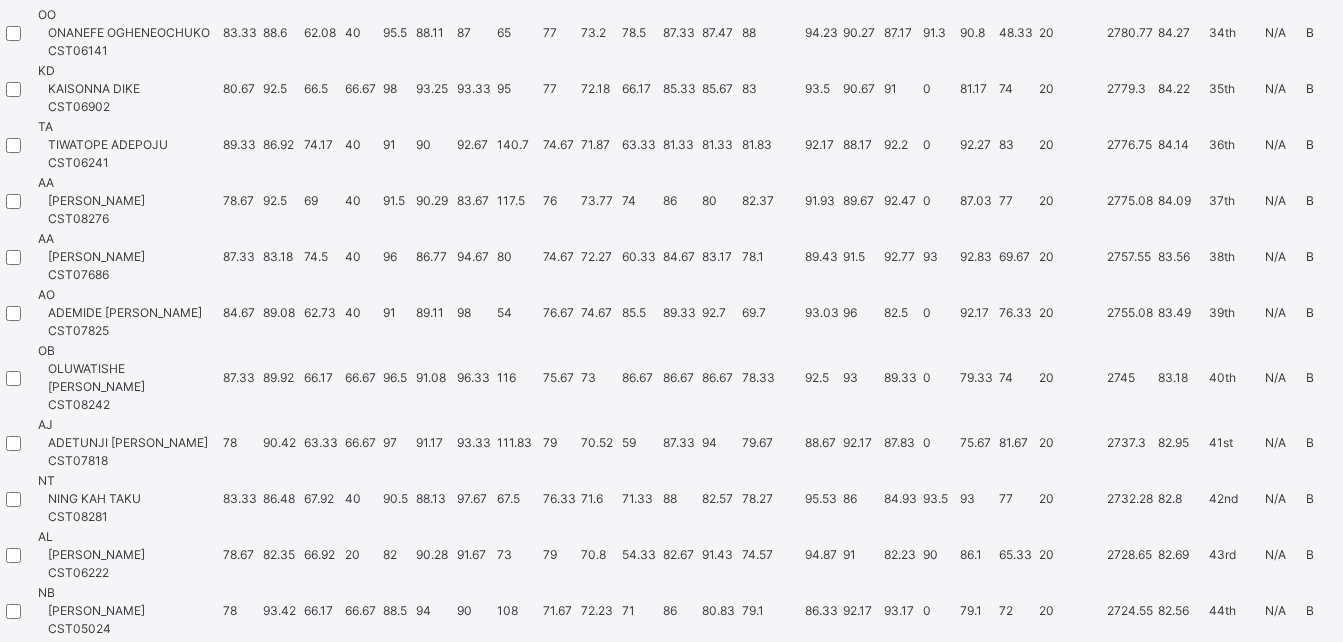 click on "Classes Broadsheet Lesson Plan Time Table Assessment Format   Help" at bounding box center (671, -4966) 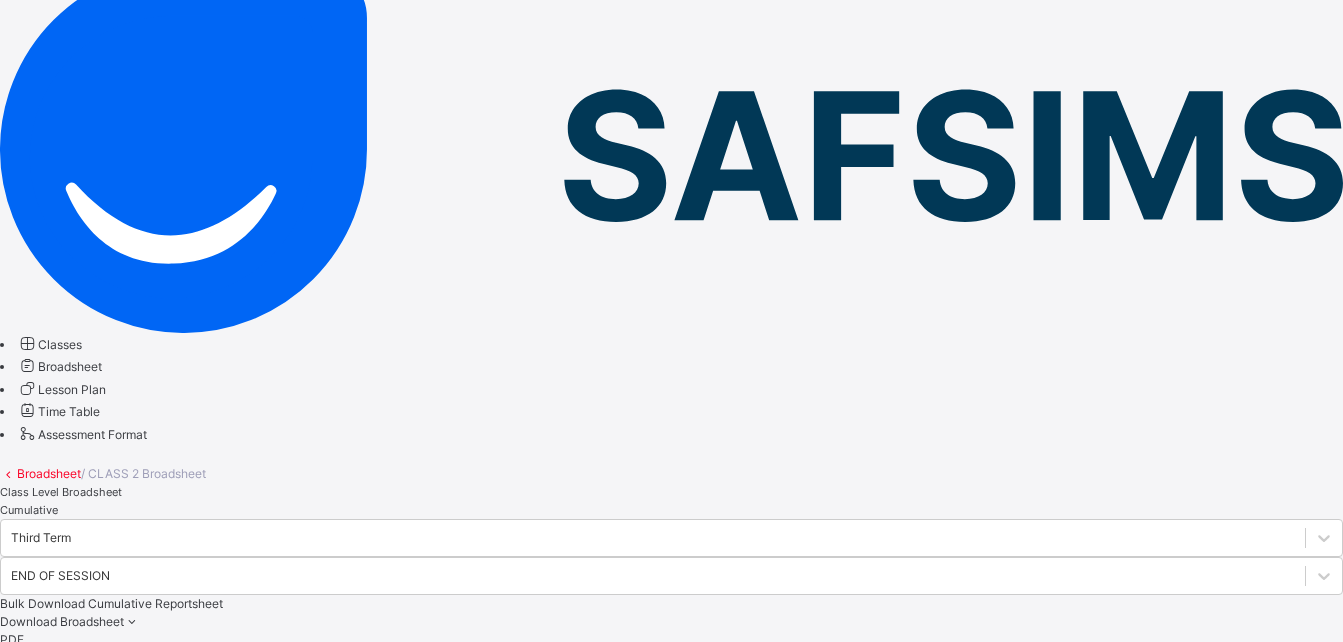 scroll, scrollTop: 200, scrollLeft: 0, axis: vertical 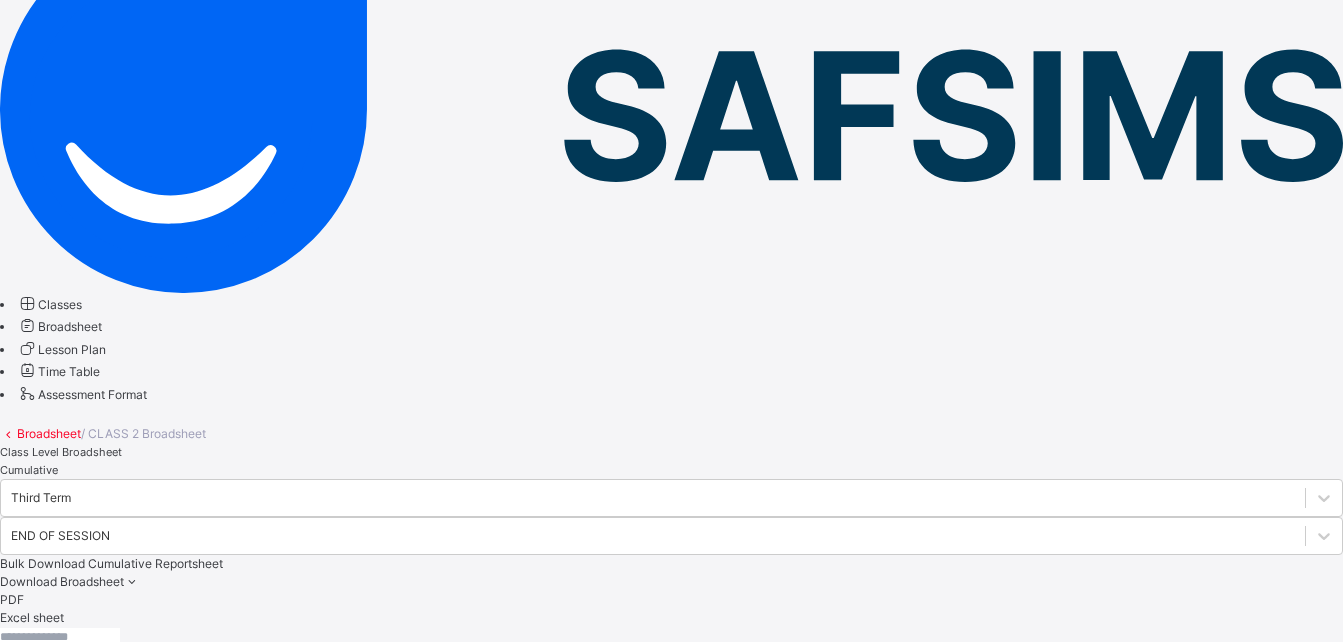 click on "Third Term" at bounding box center [671, 498] 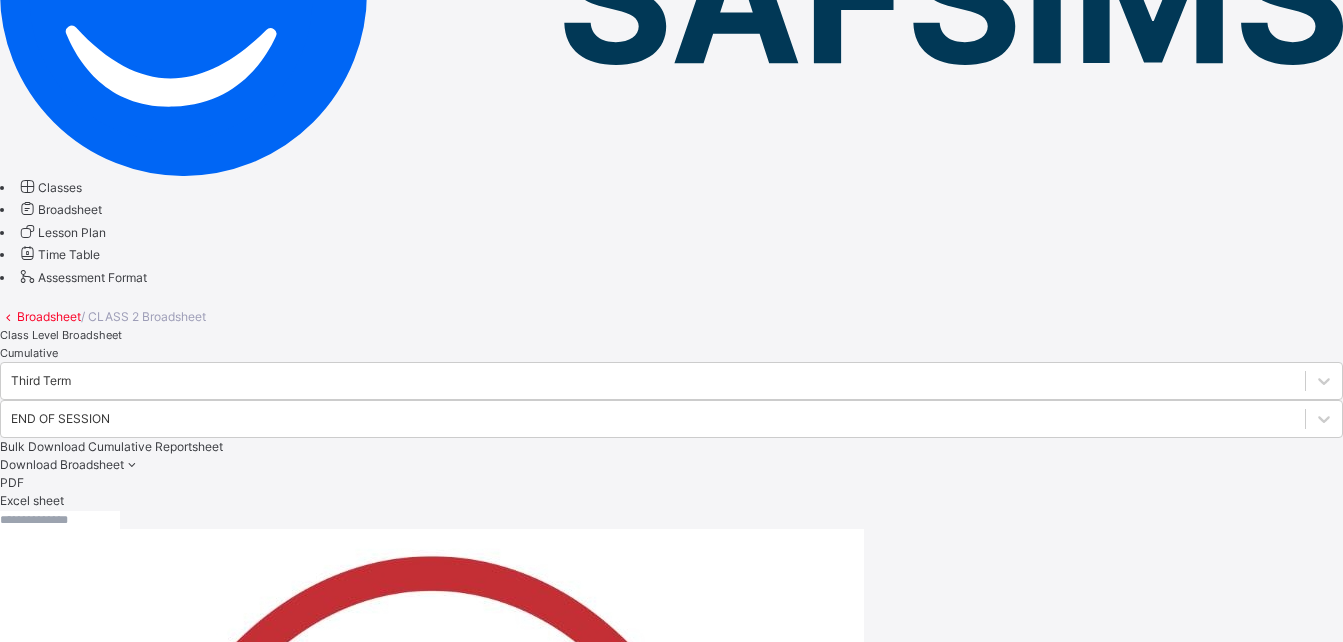 scroll, scrollTop: 320, scrollLeft: 0, axis: vertical 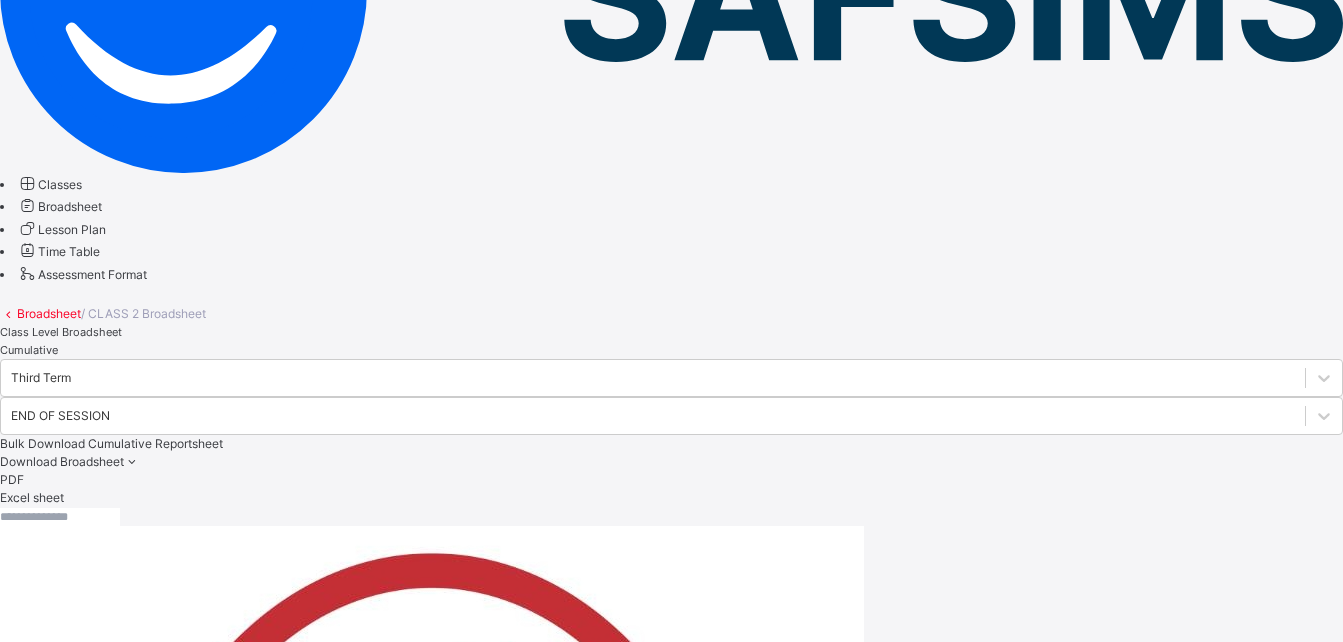 click at bounding box center (671, 516) 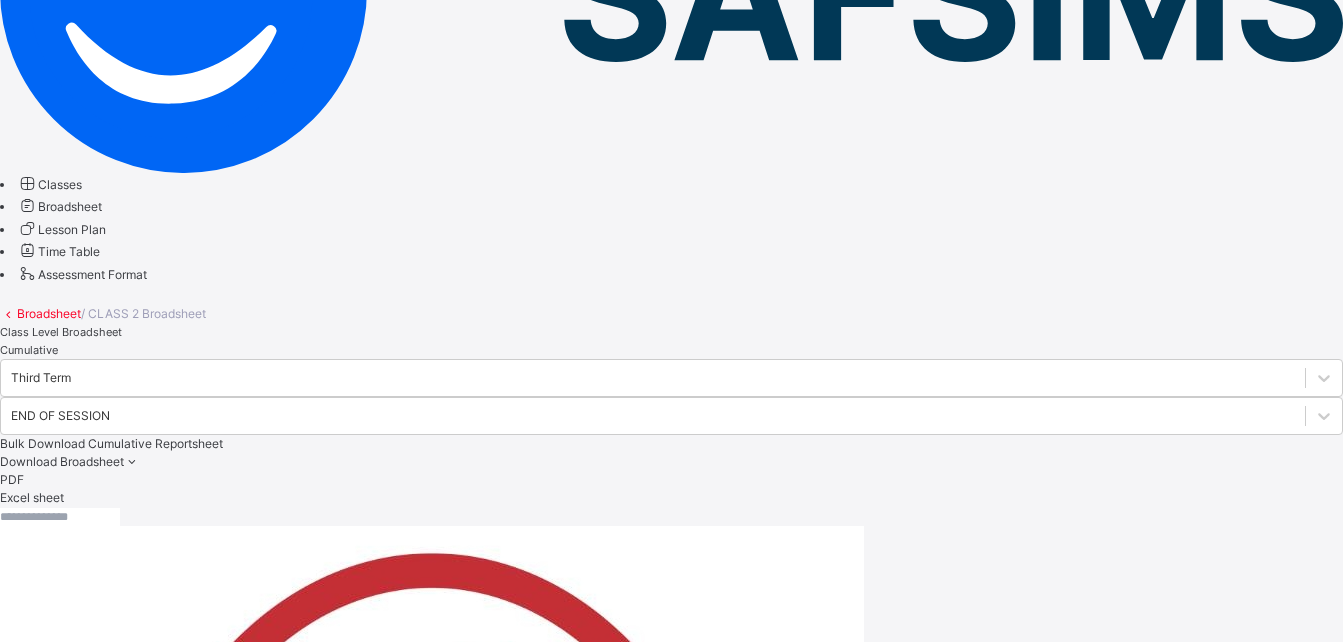 click at bounding box center [671, 516] 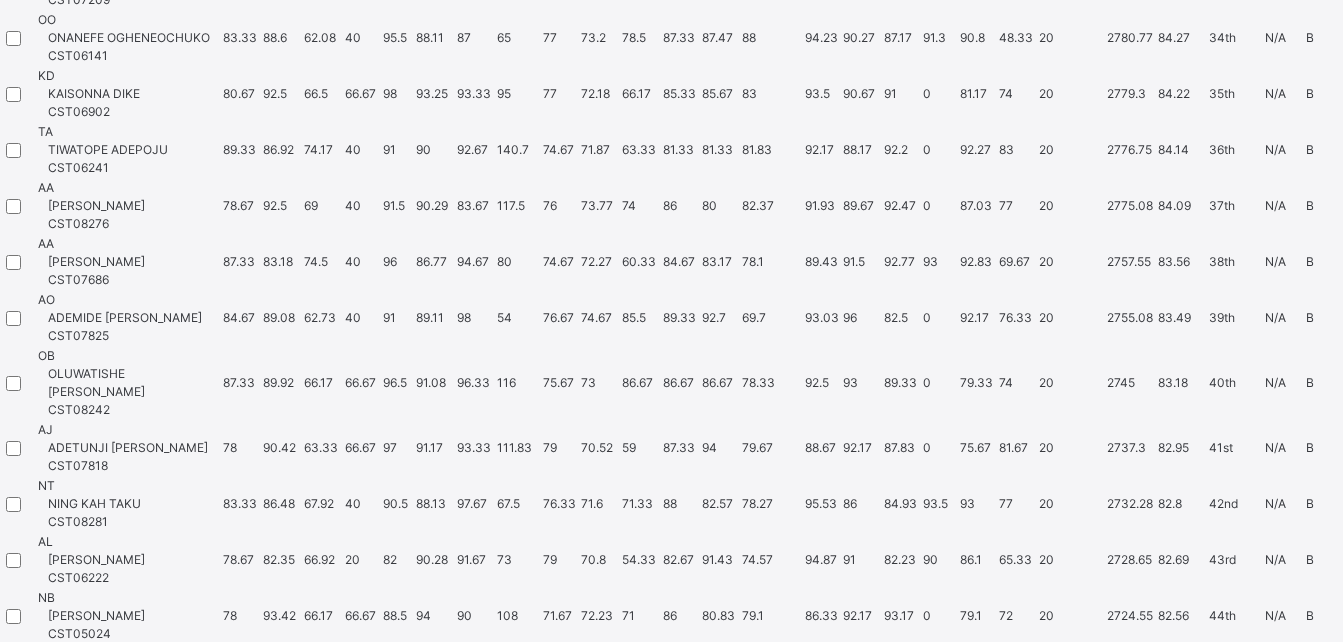 scroll, scrollTop: 5515, scrollLeft: 0, axis: vertical 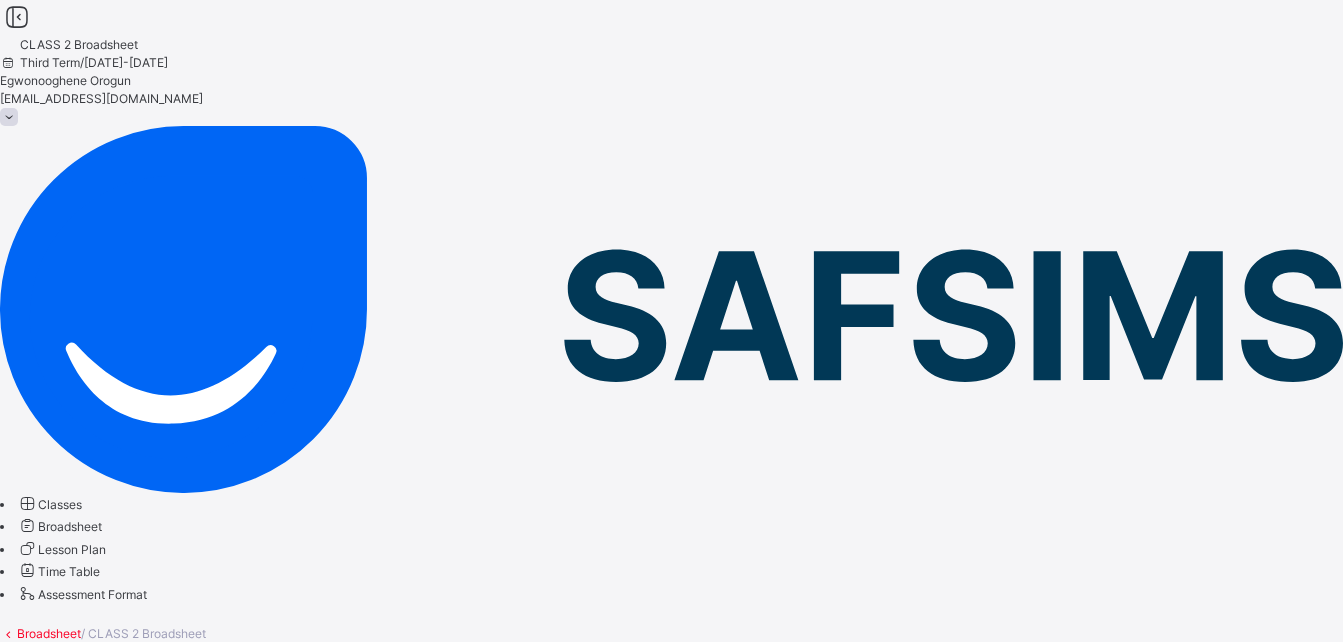 click on "PDF" at bounding box center (671, 800) 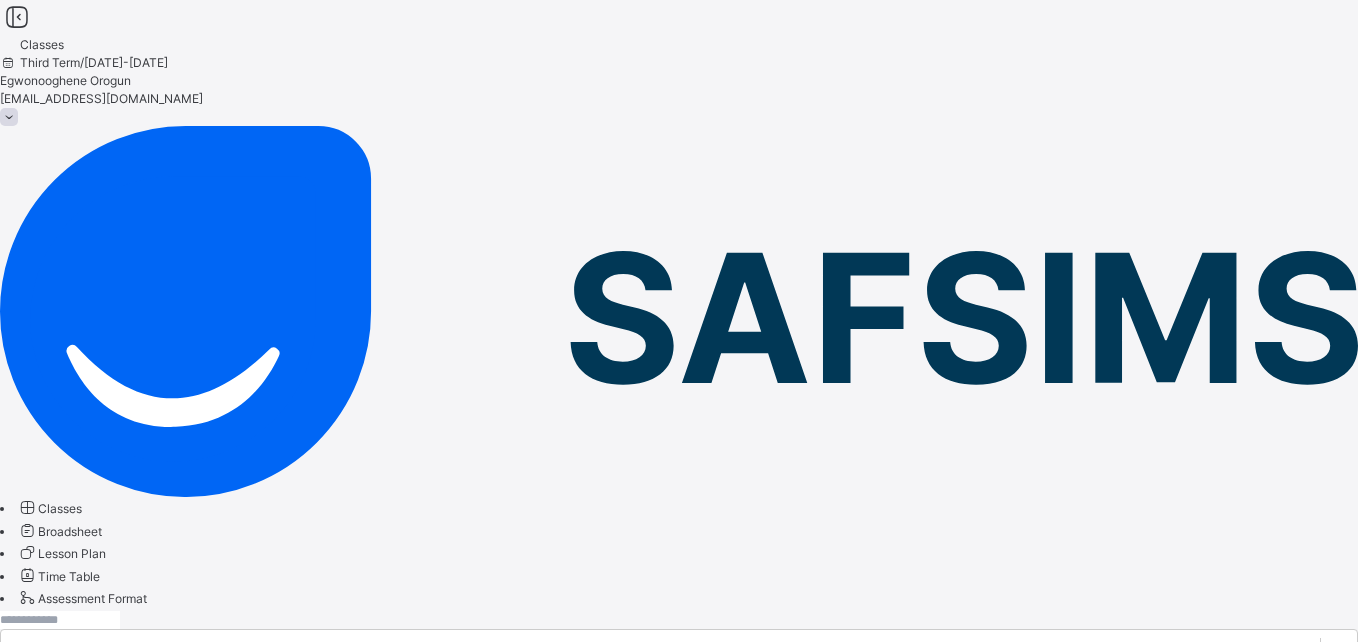 click on "CLASS 2   BLUE" at bounding box center (95, 845) 